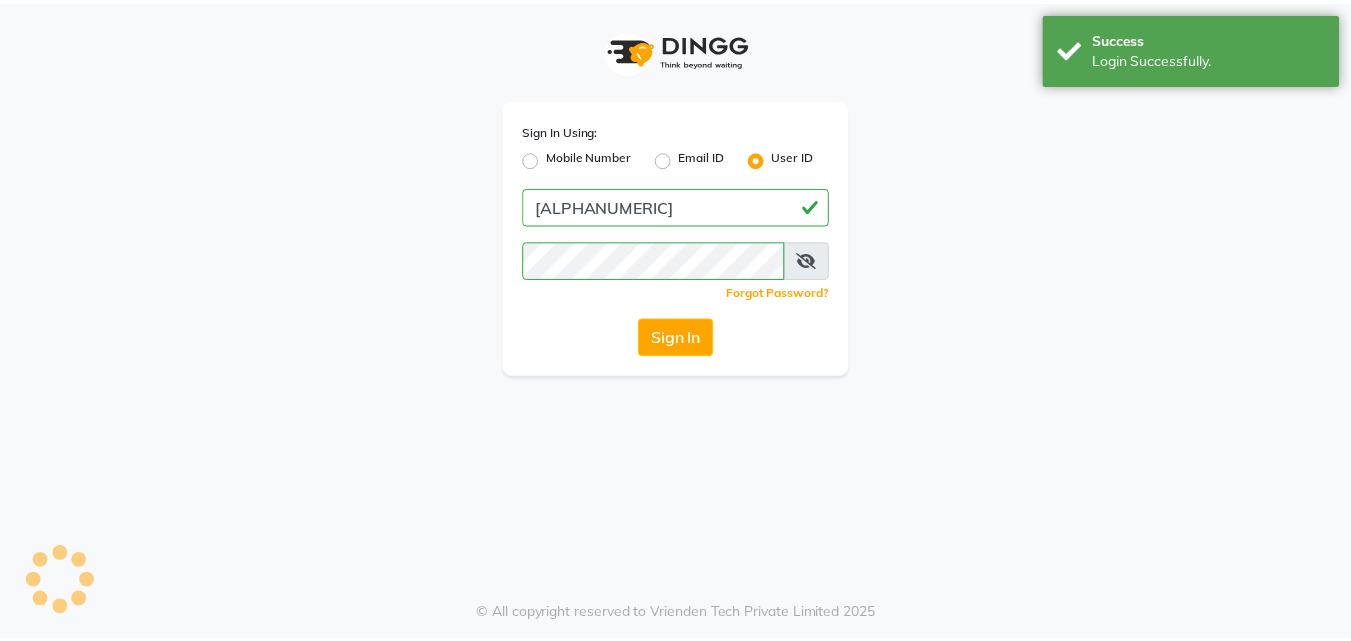 scroll, scrollTop: 0, scrollLeft: 0, axis: both 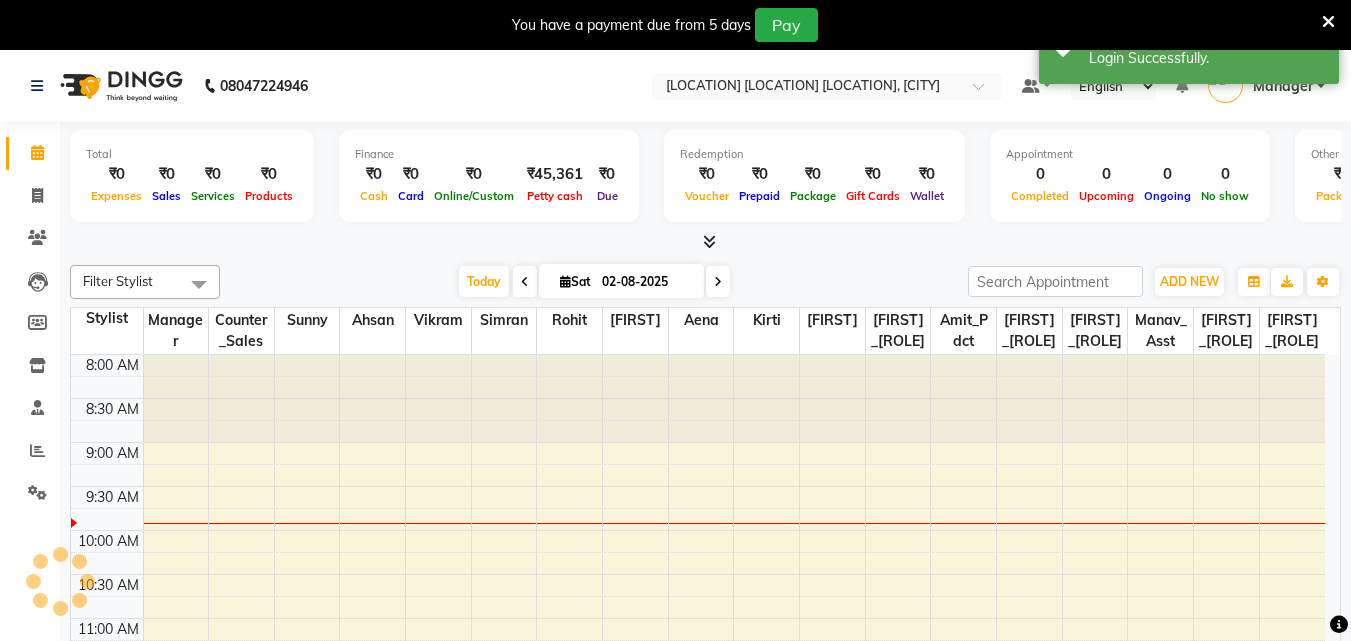 select on "en" 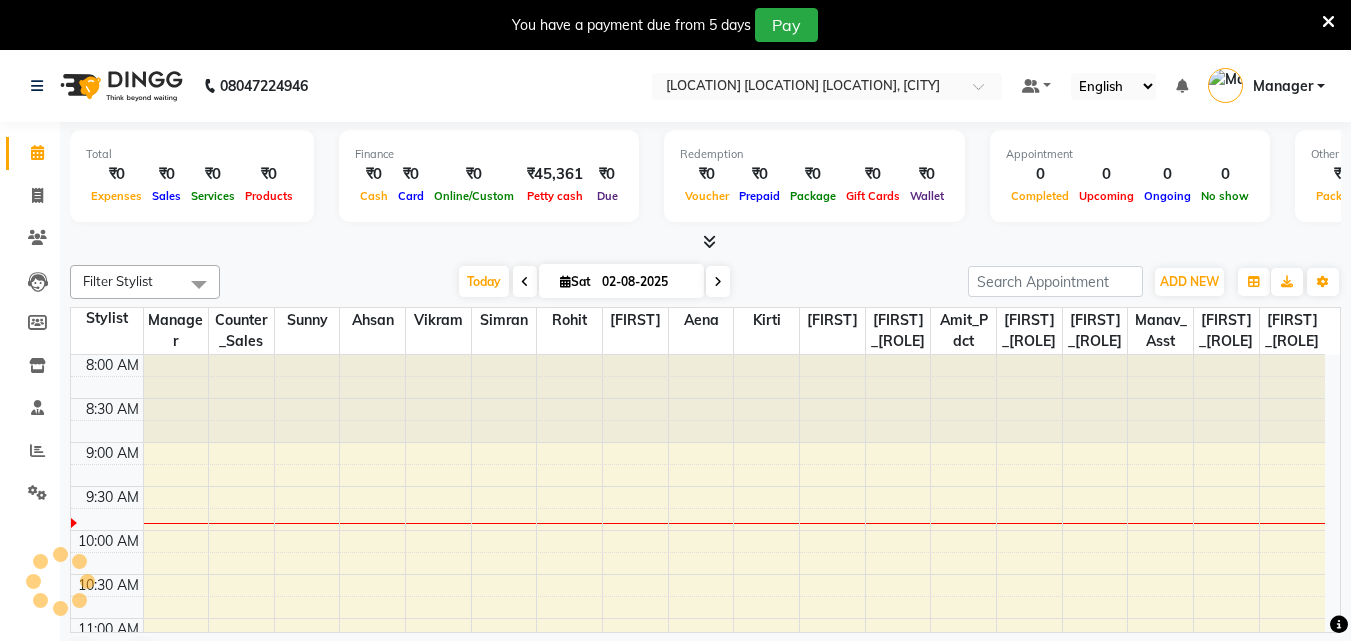 scroll, scrollTop: 0, scrollLeft: 0, axis: both 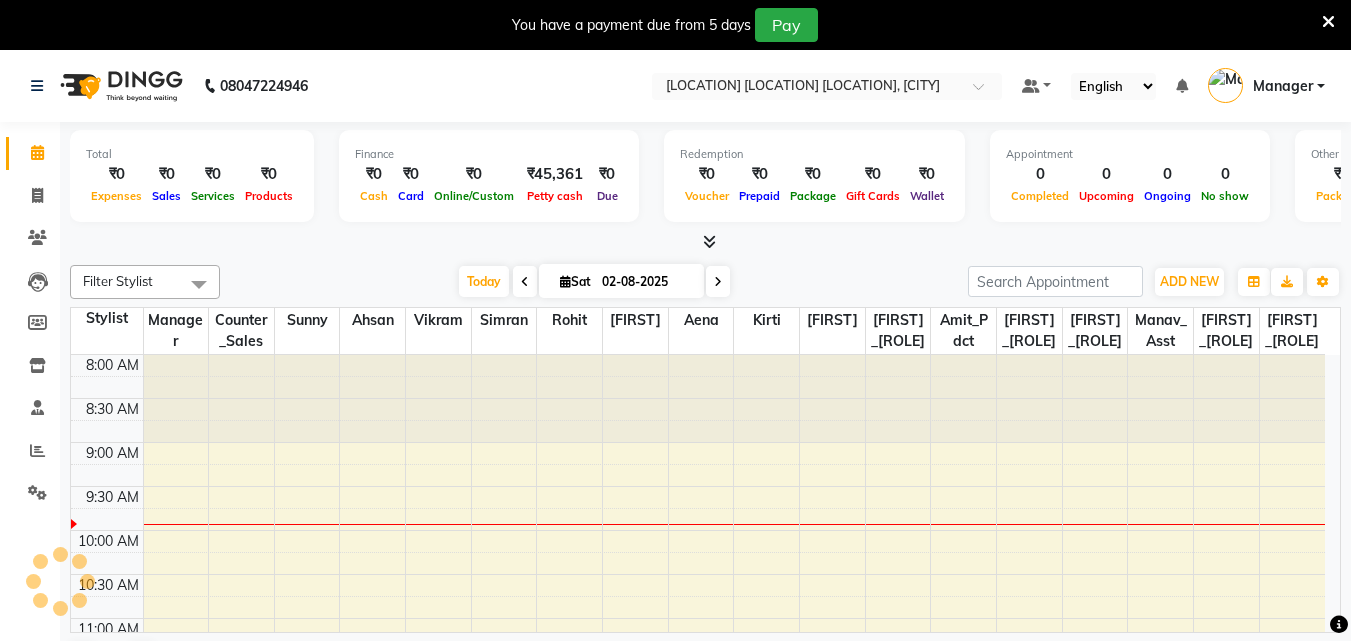 click on "You have a payment due from 5 days   Pay" at bounding box center [675, 25] 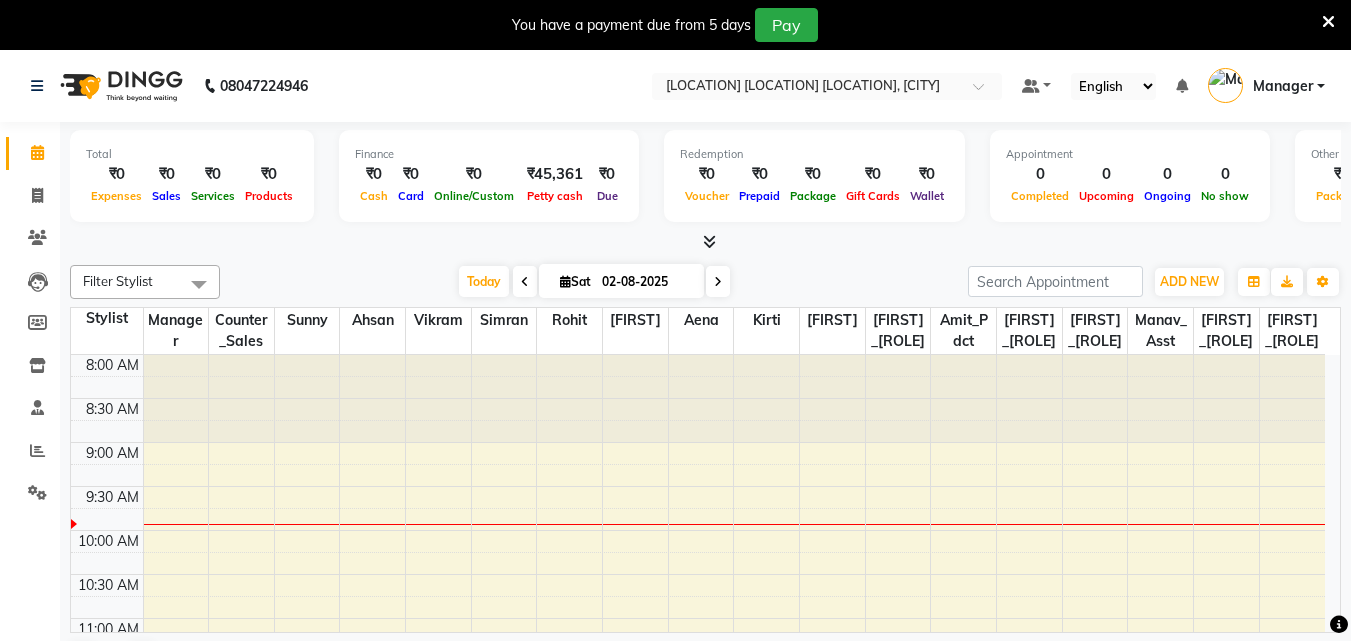 click at bounding box center (1328, 22) 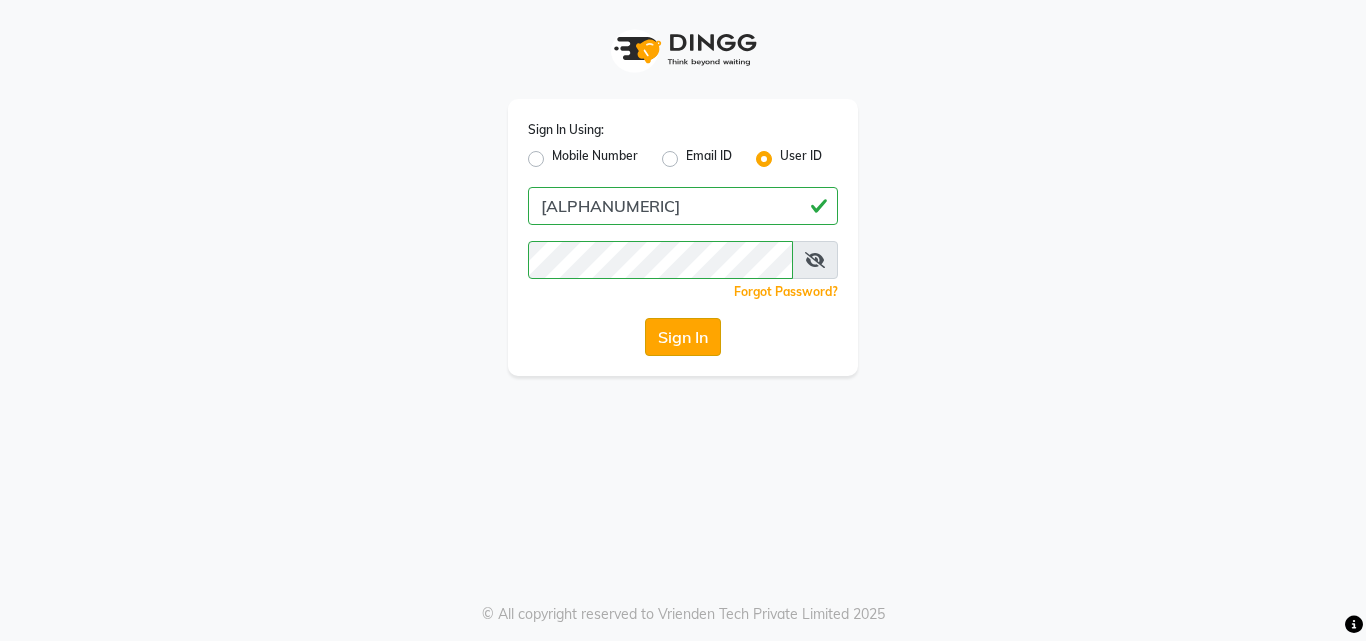 click on "Sign In" 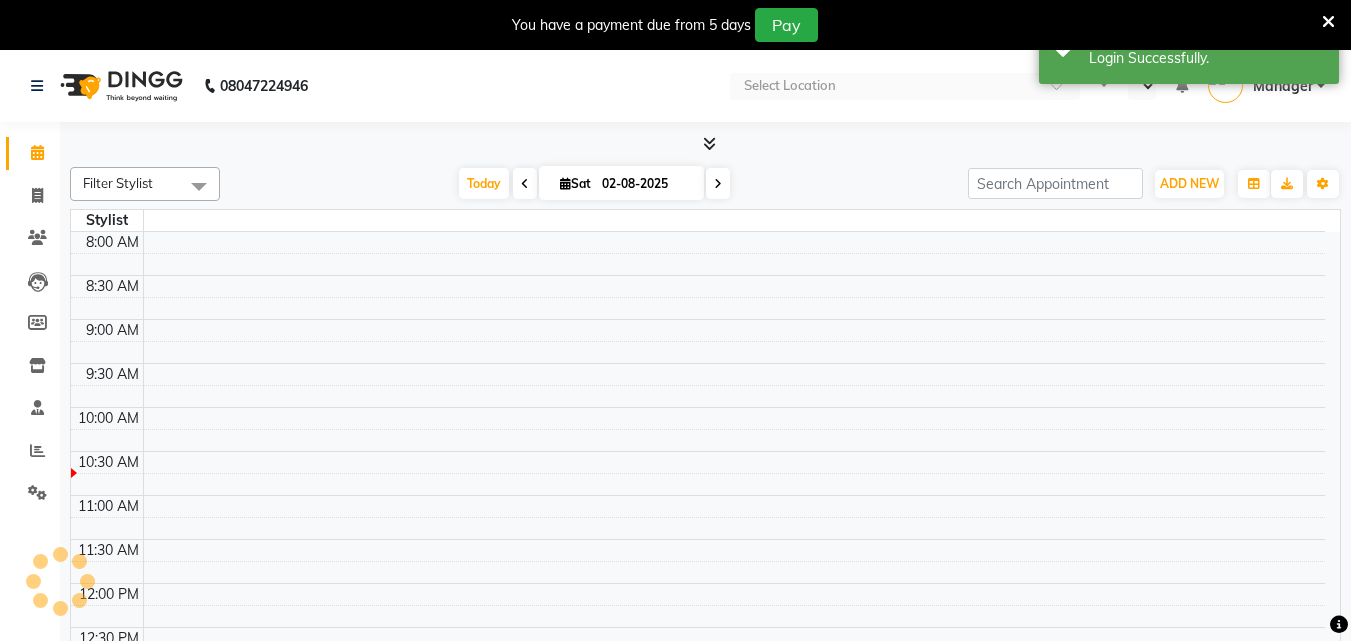 select on "en" 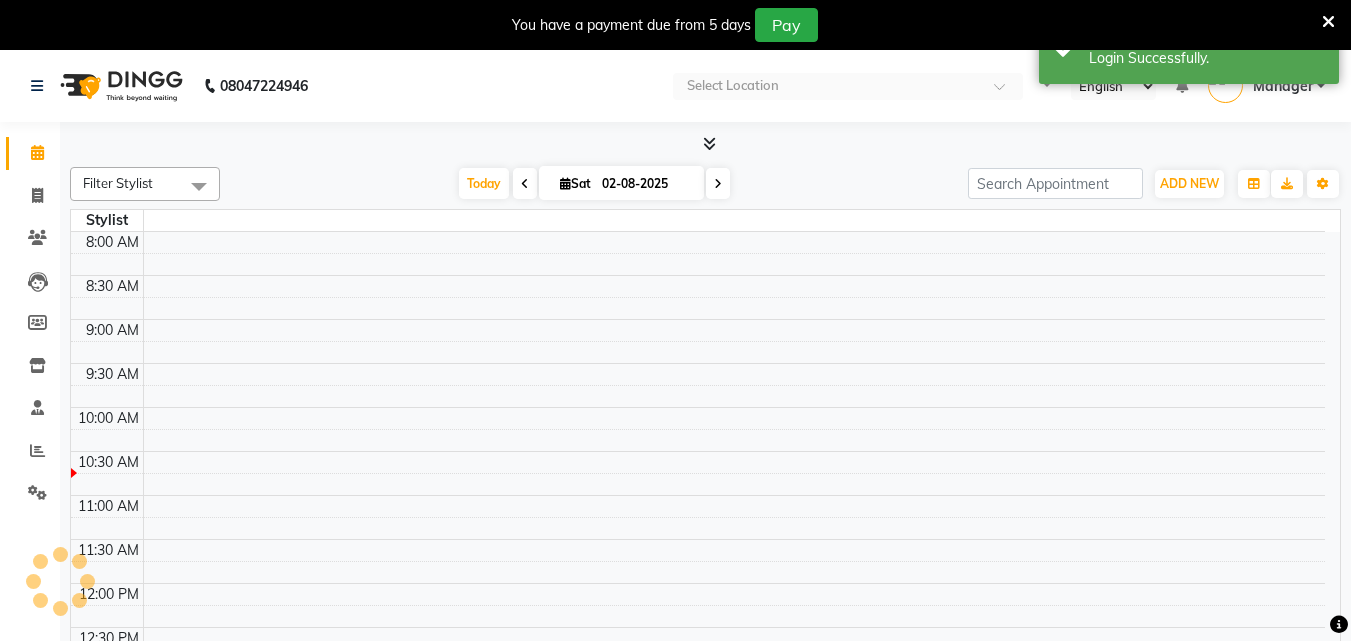 scroll, scrollTop: 177, scrollLeft: 0, axis: vertical 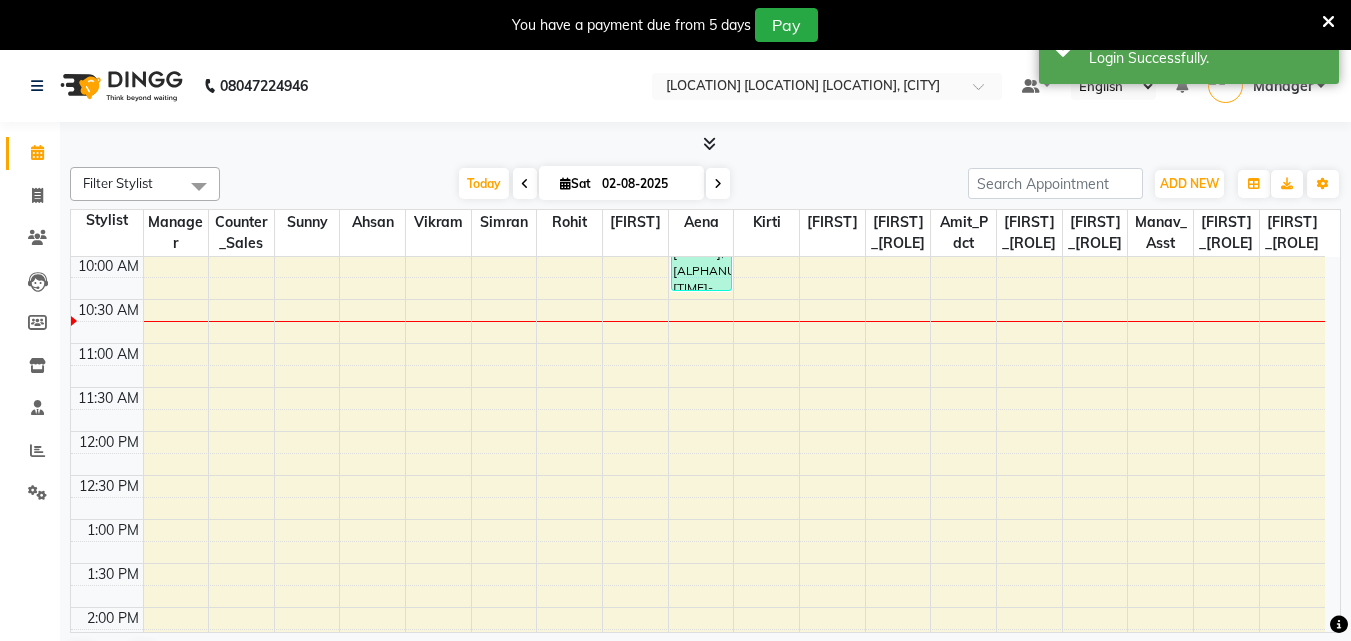 click at bounding box center [1328, 22] 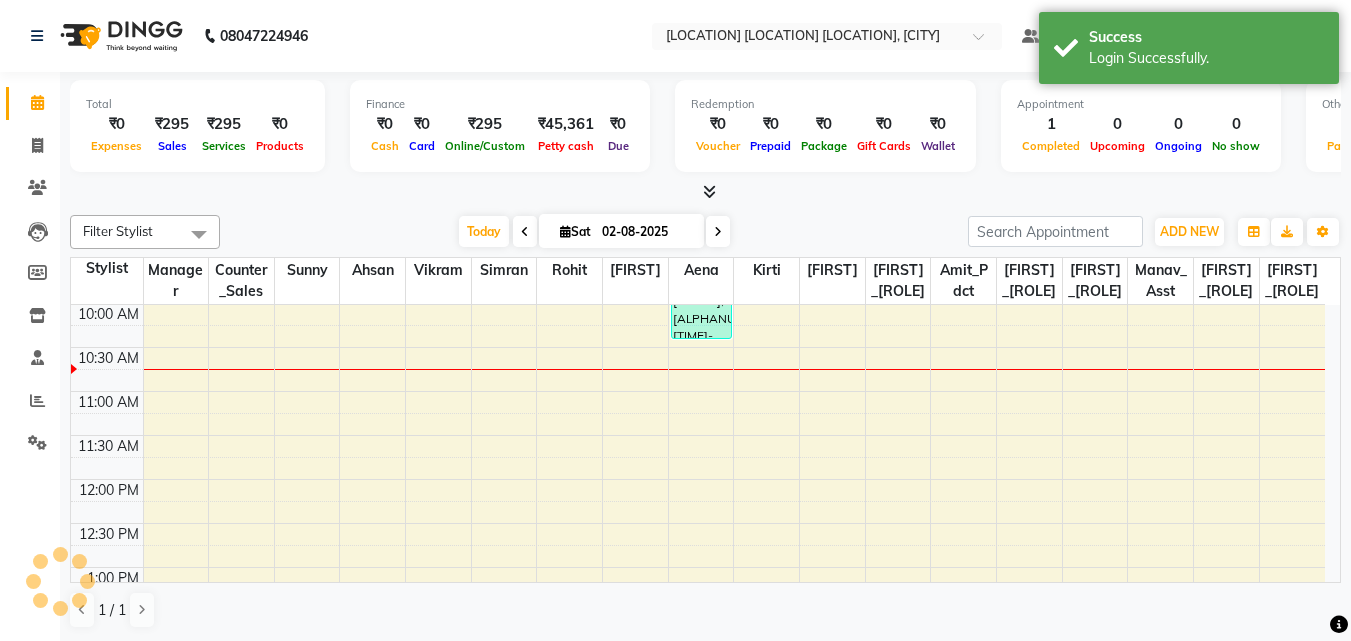 scroll, scrollTop: 0, scrollLeft: 0, axis: both 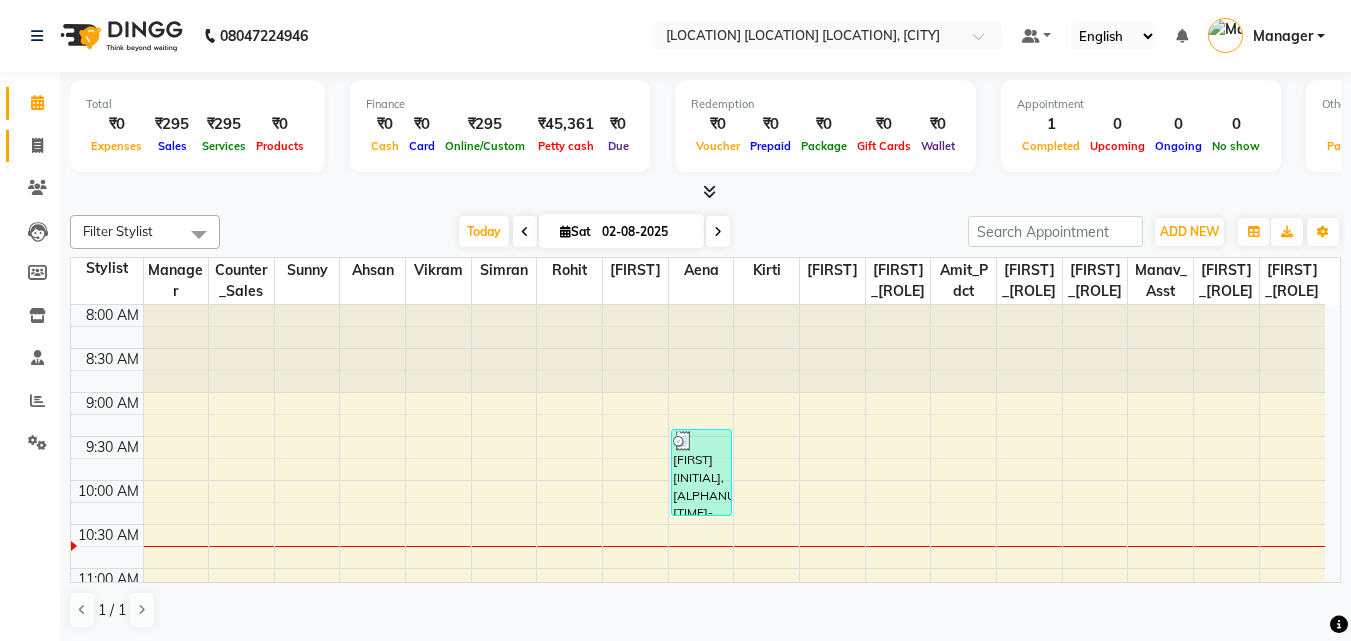 click on "Invoice" 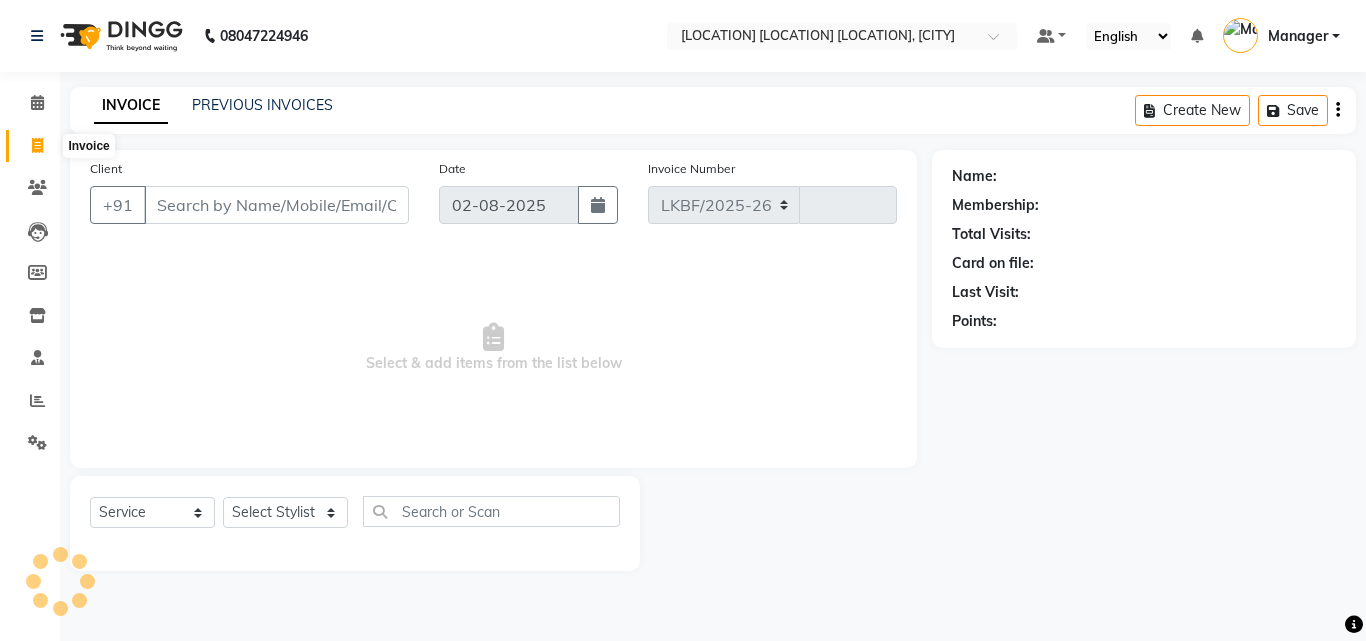 select on "8706" 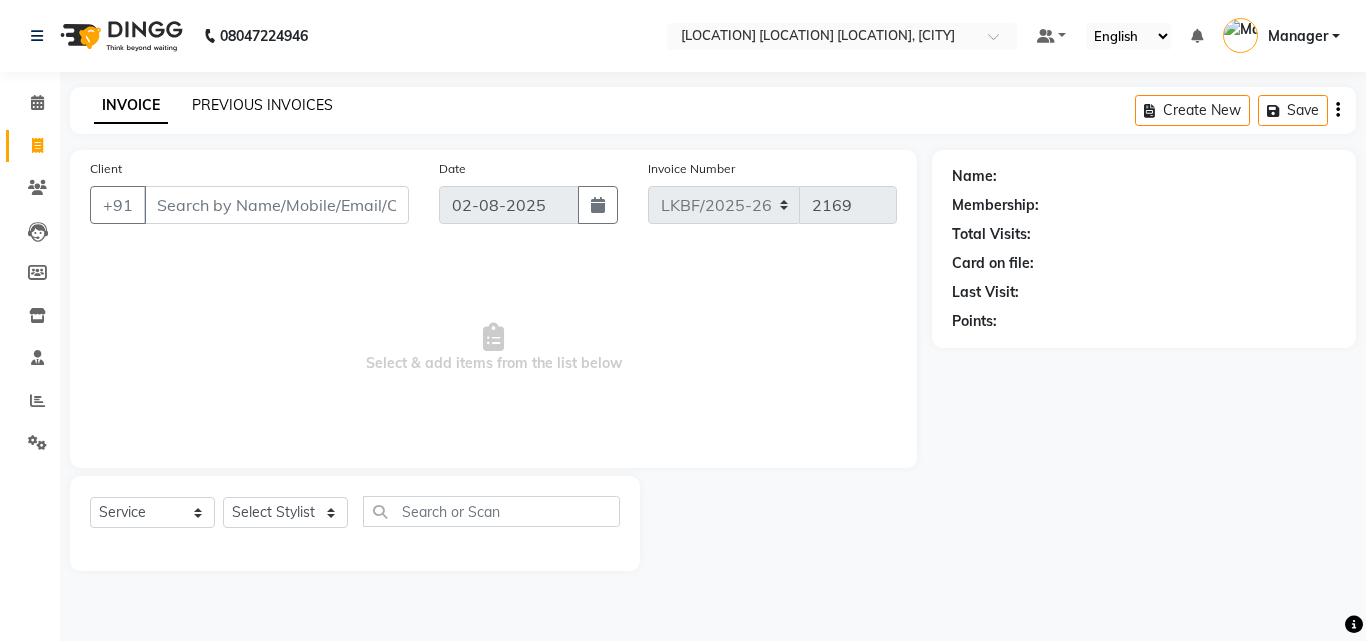 click on "PREVIOUS INVOICES" 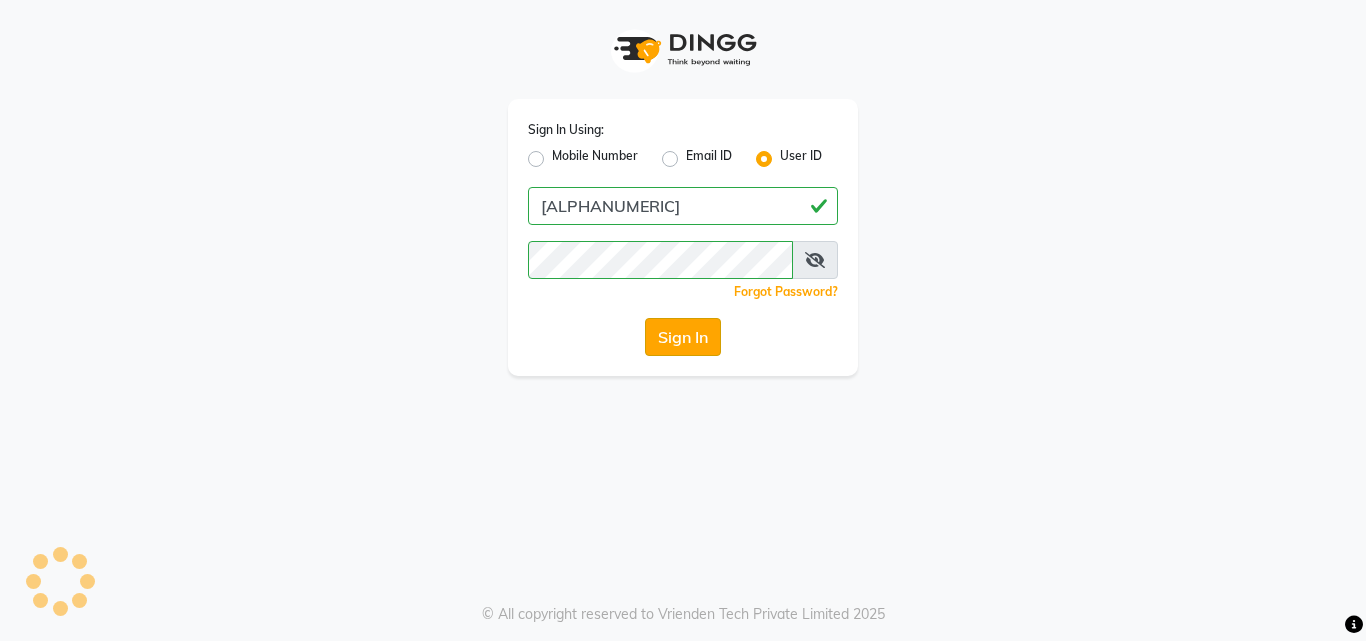 click on "Sign In" 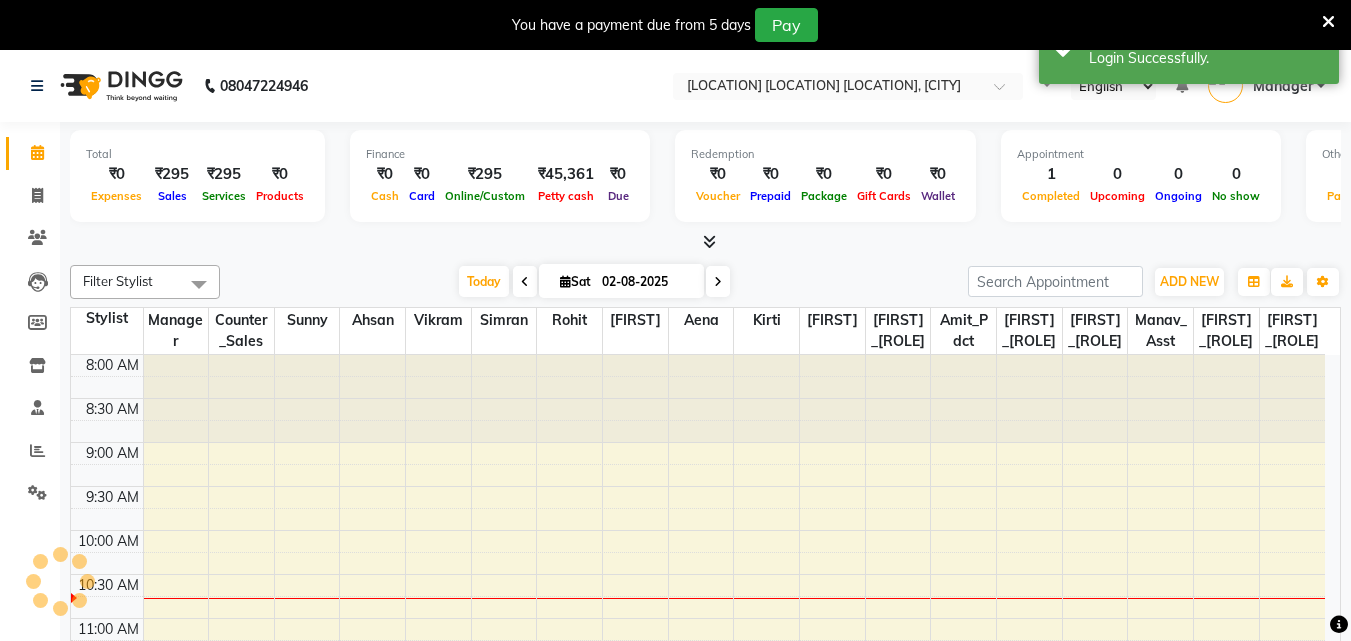 select on "en" 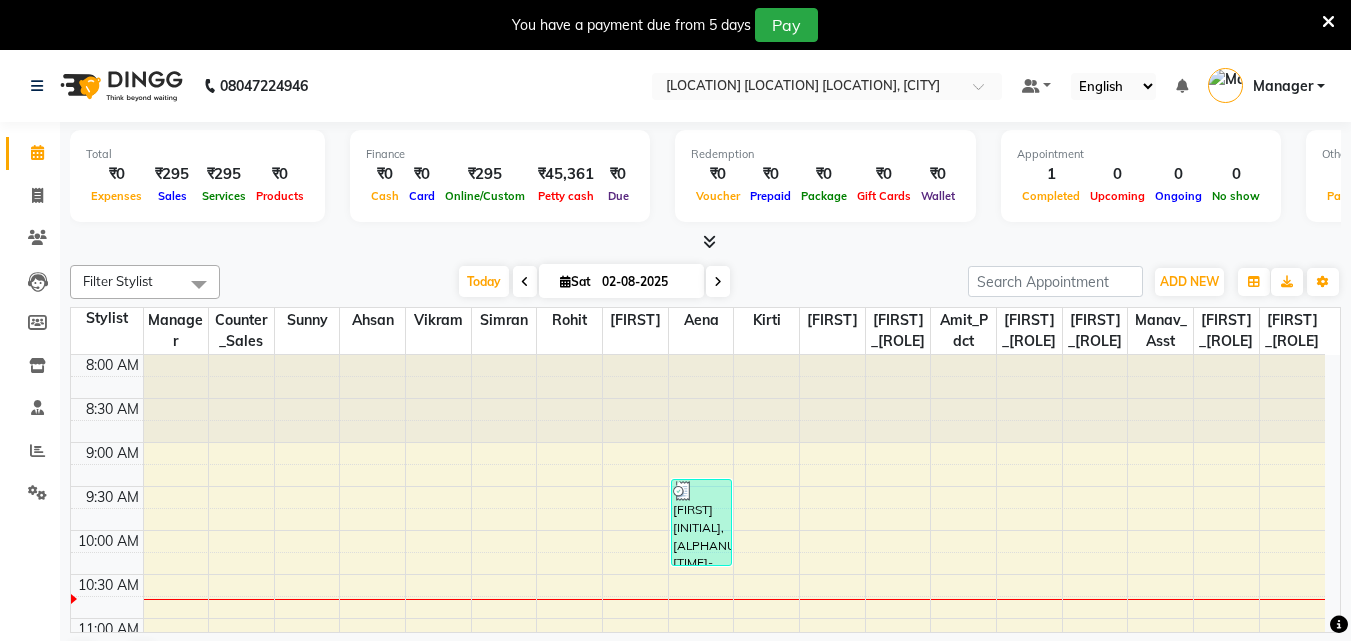 click on "Manager" at bounding box center (1283, 86) 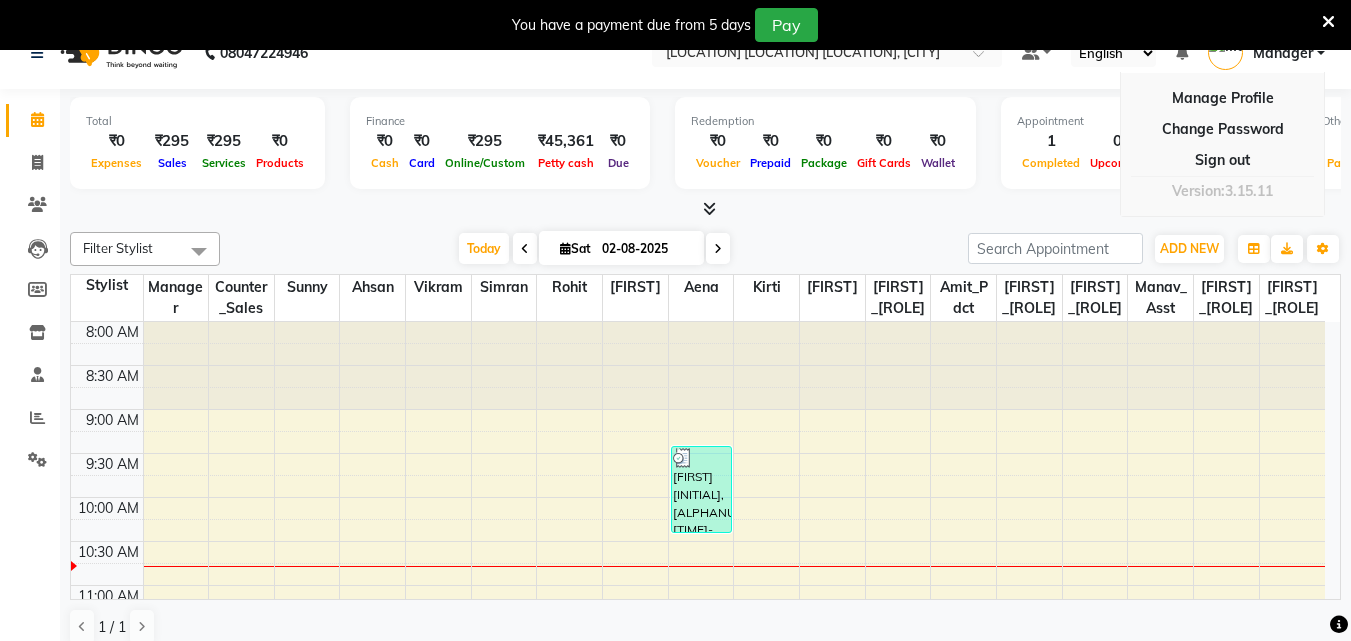 scroll, scrollTop: 51, scrollLeft: 0, axis: vertical 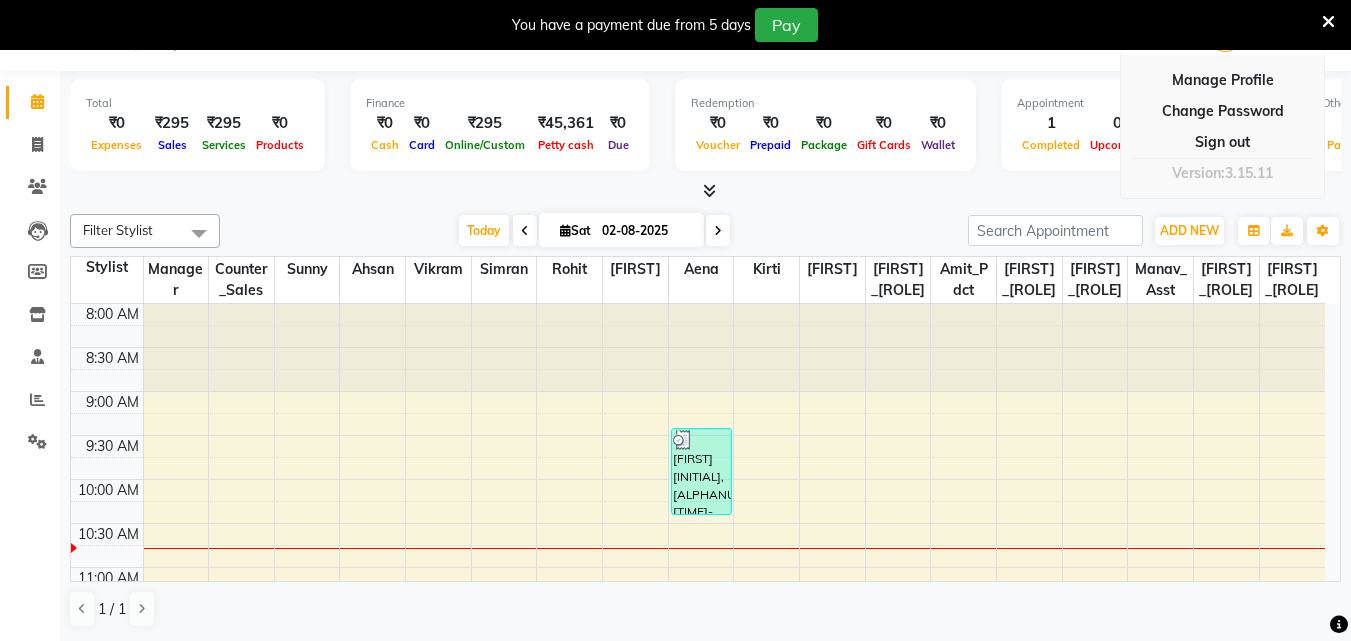 click at bounding box center [1328, 22] 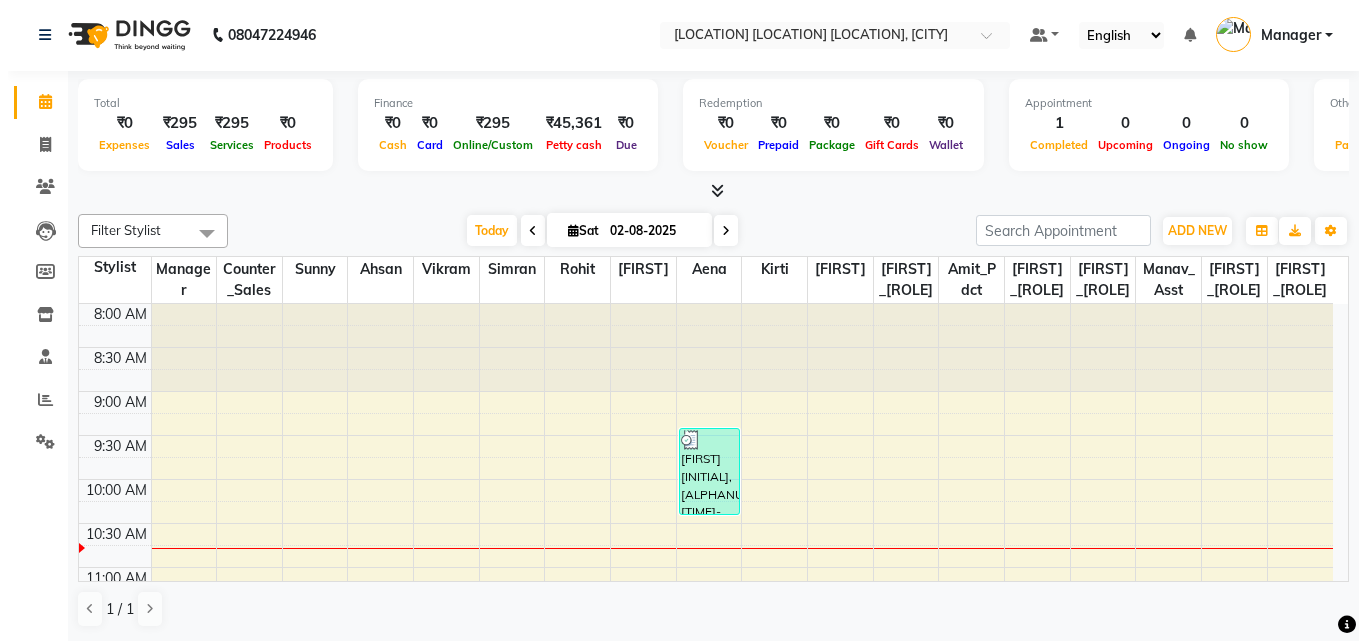 scroll, scrollTop: 0, scrollLeft: 0, axis: both 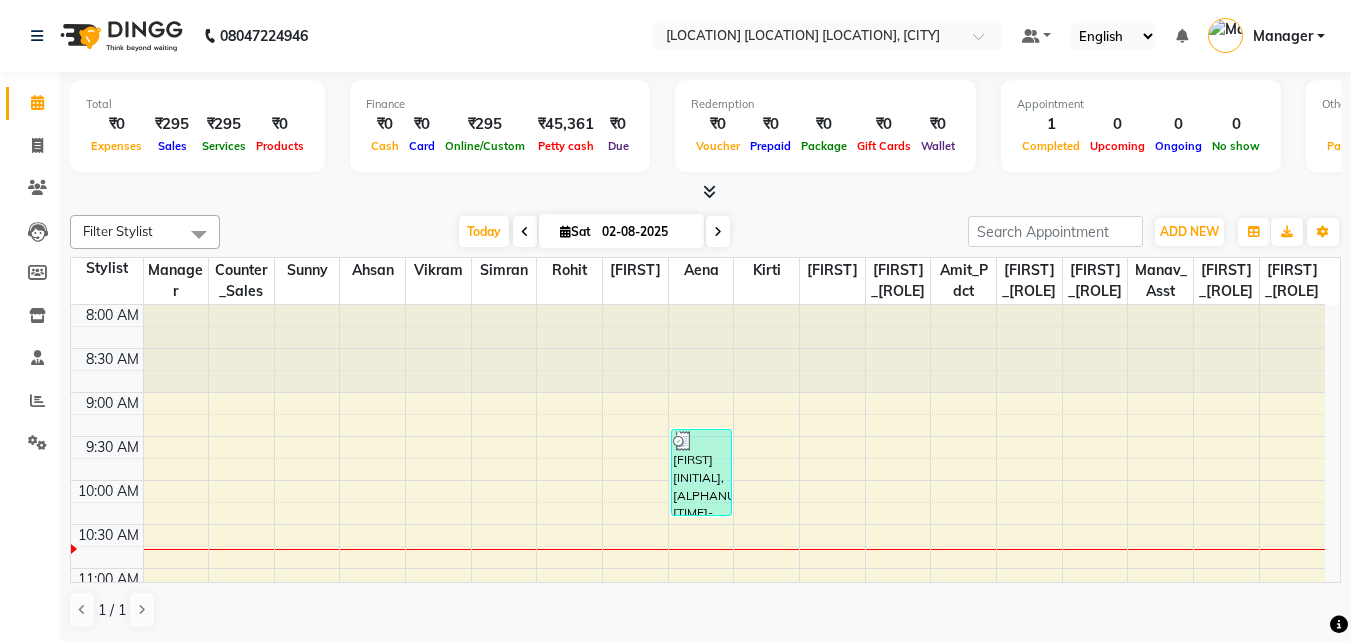 drag, startPoint x: 1285, startPoint y: 27, endPoint x: 1269, endPoint y: 27, distance: 16 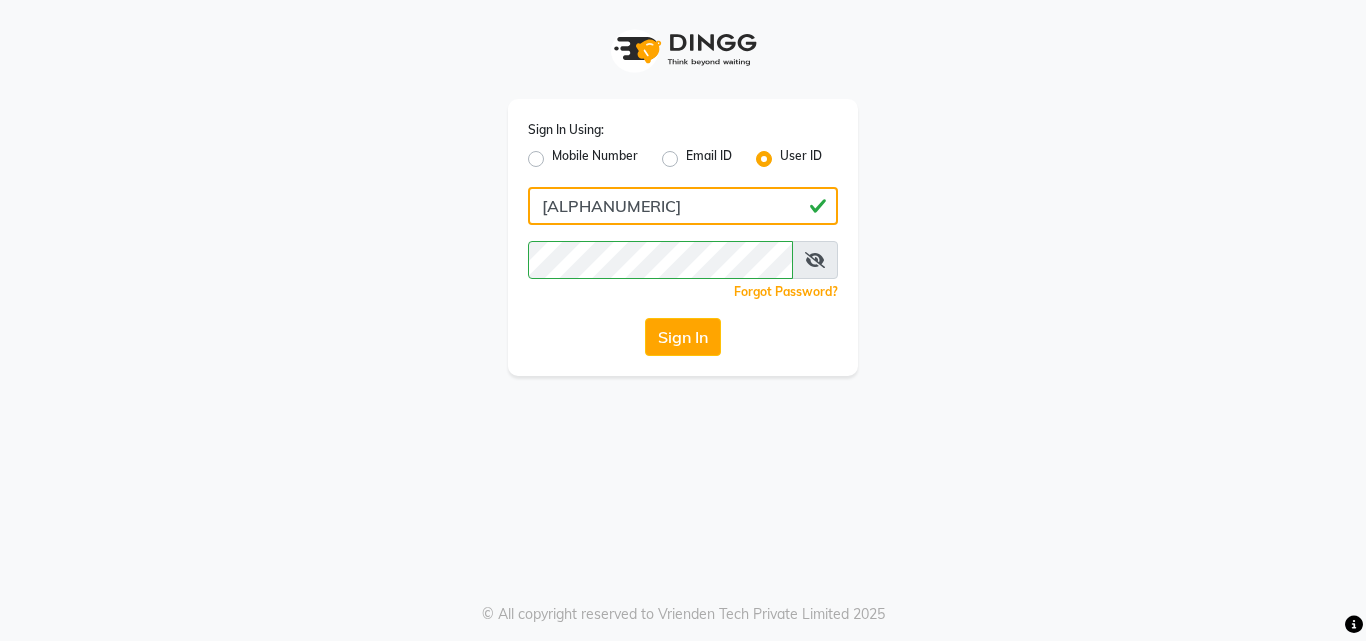 click on "[ALPHANUMERIC]" 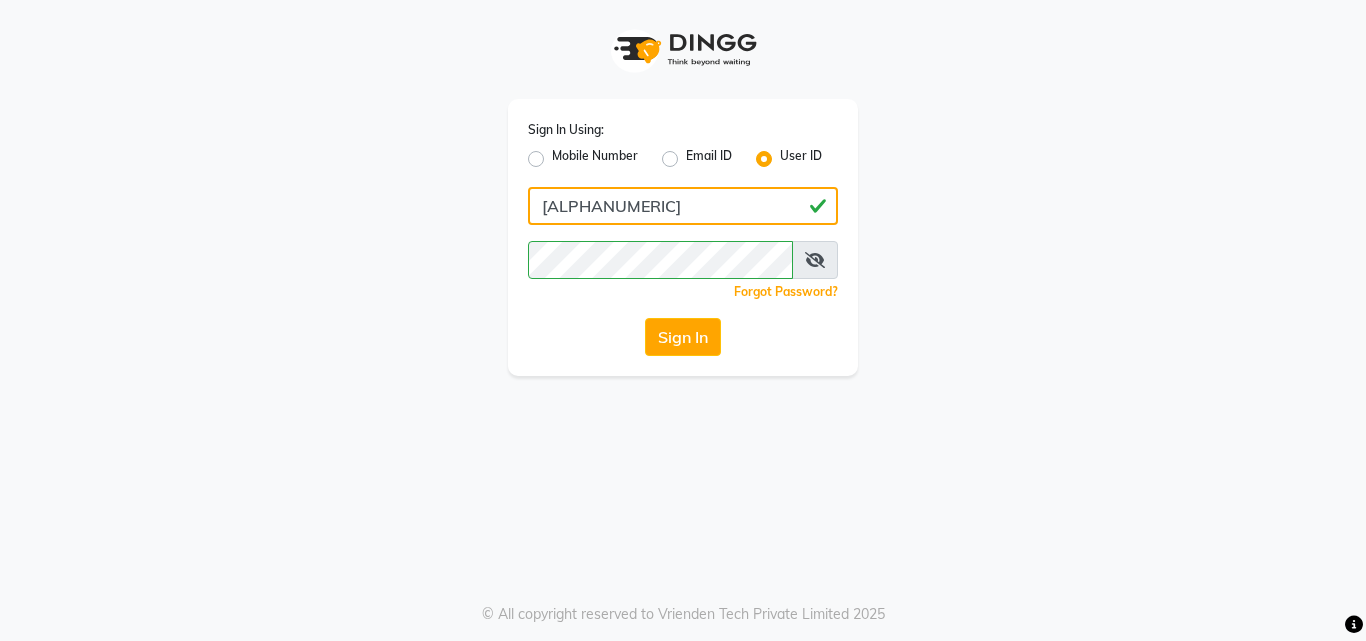 type on "[ALPHANUMERIC]" 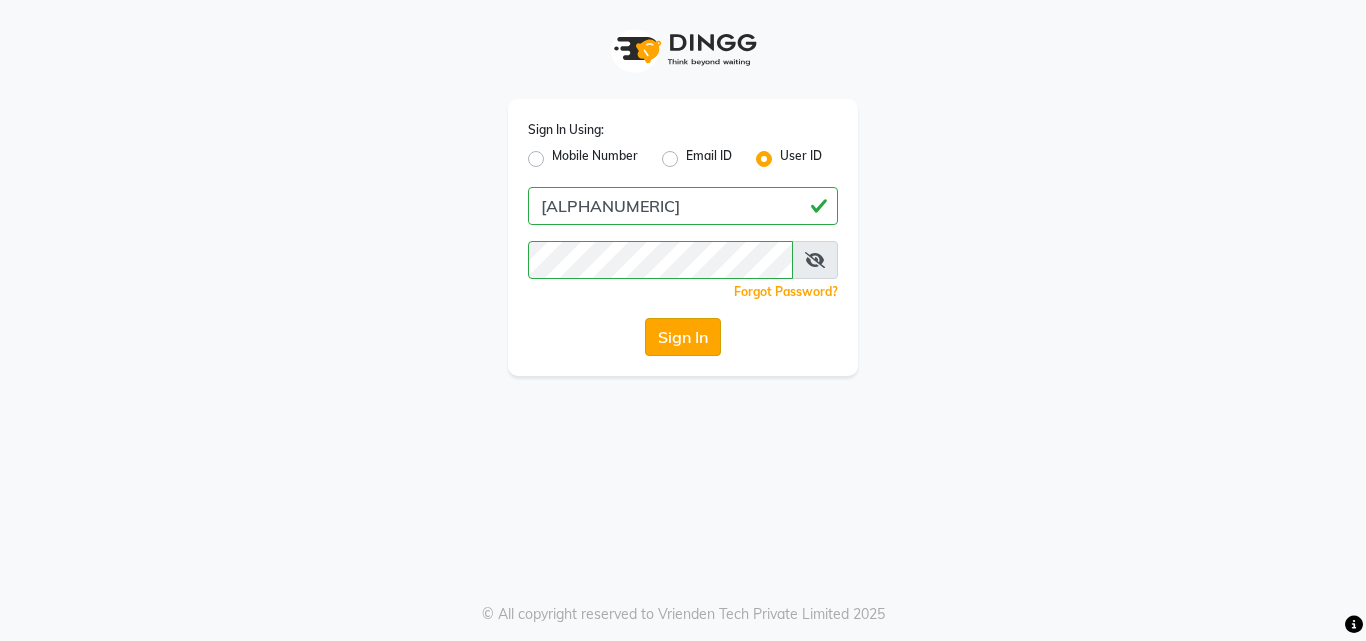 click on "Sign In" 